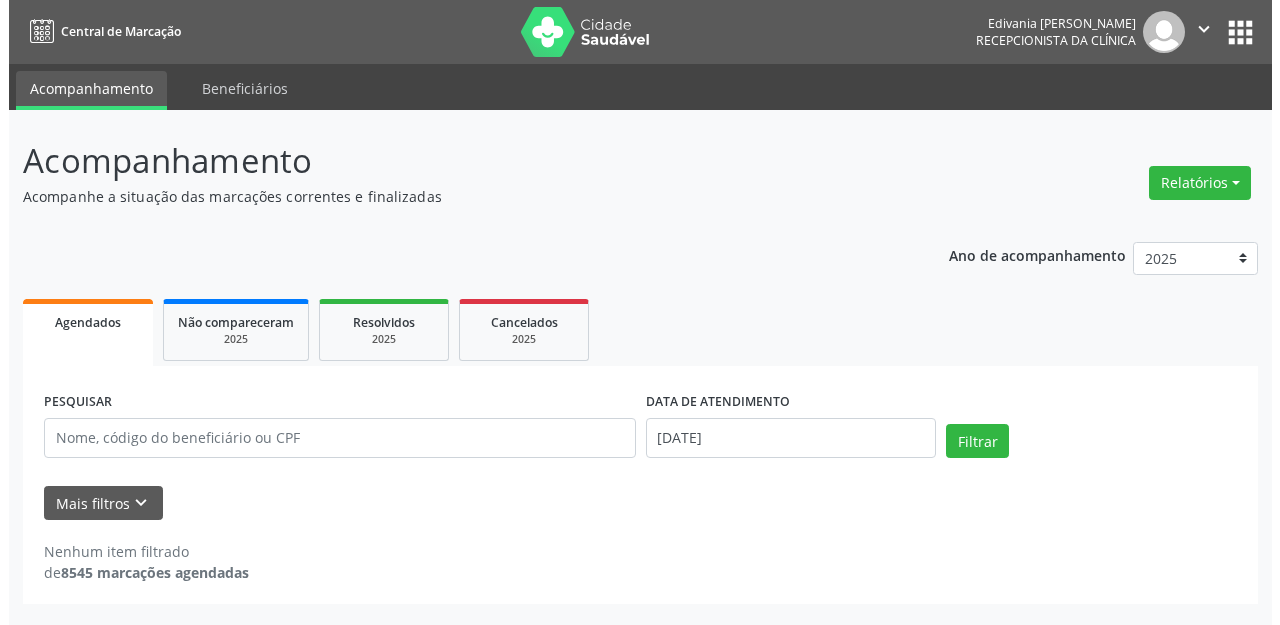 scroll, scrollTop: 0, scrollLeft: 0, axis: both 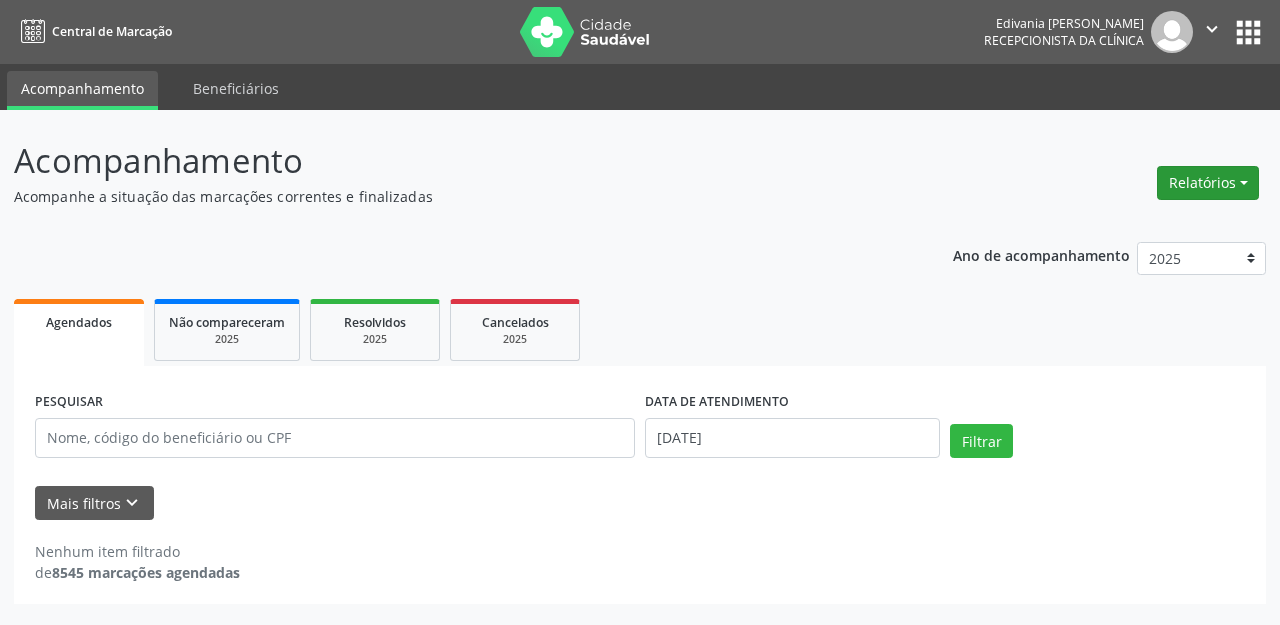 click on "Relatórios" at bounding box center (1208, 183) 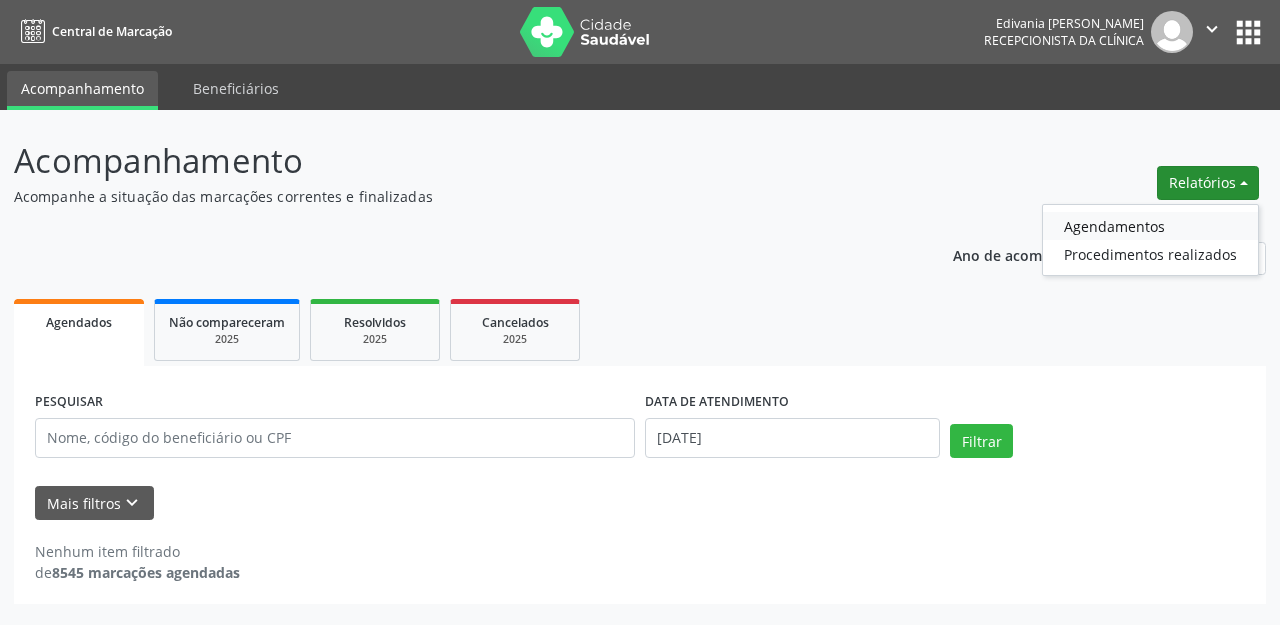 click on "Agendamentos" at bounding box center [1150, 226] 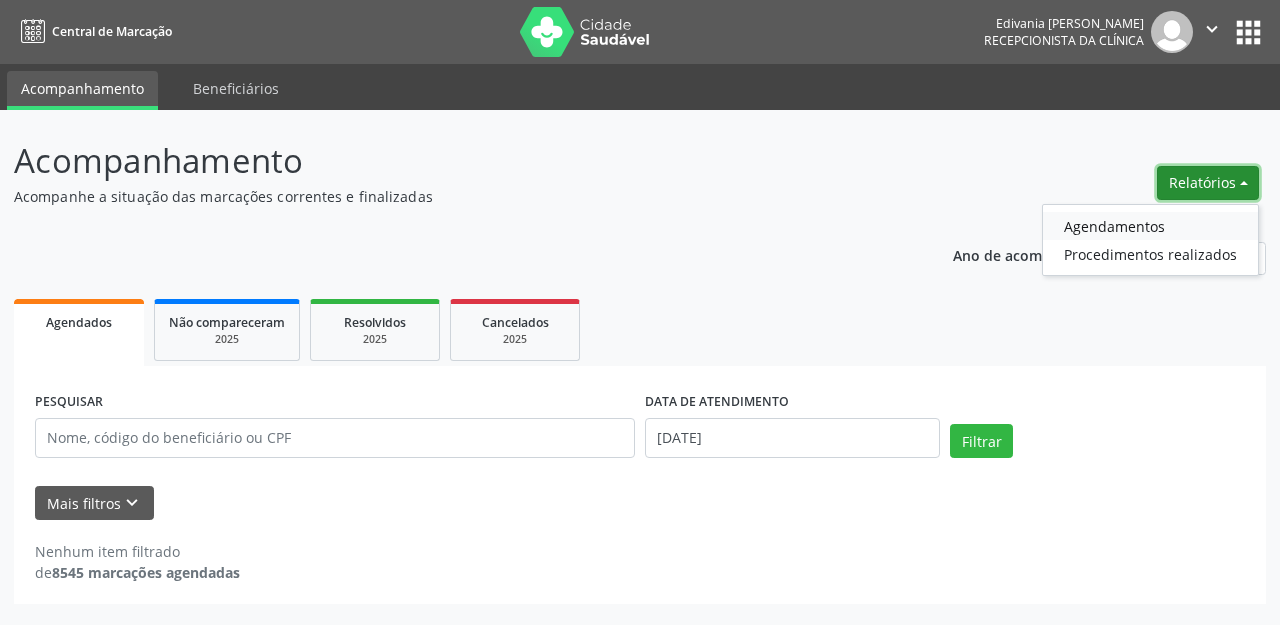 select on "6" 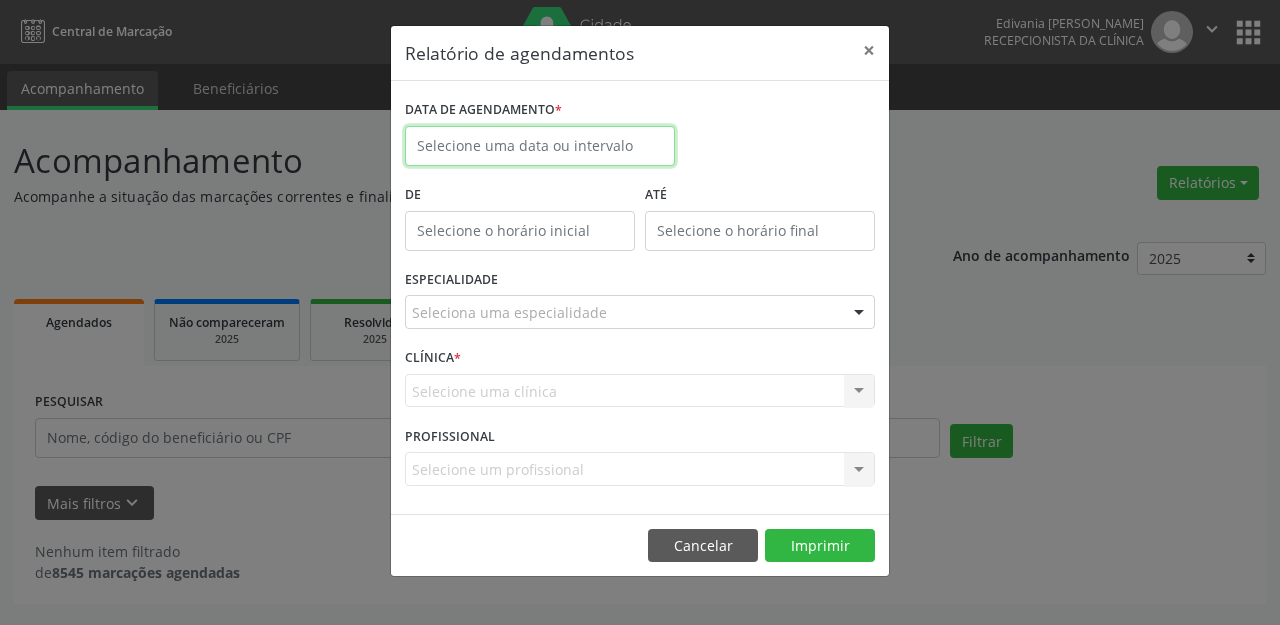 click at bounding box center (540, 146) 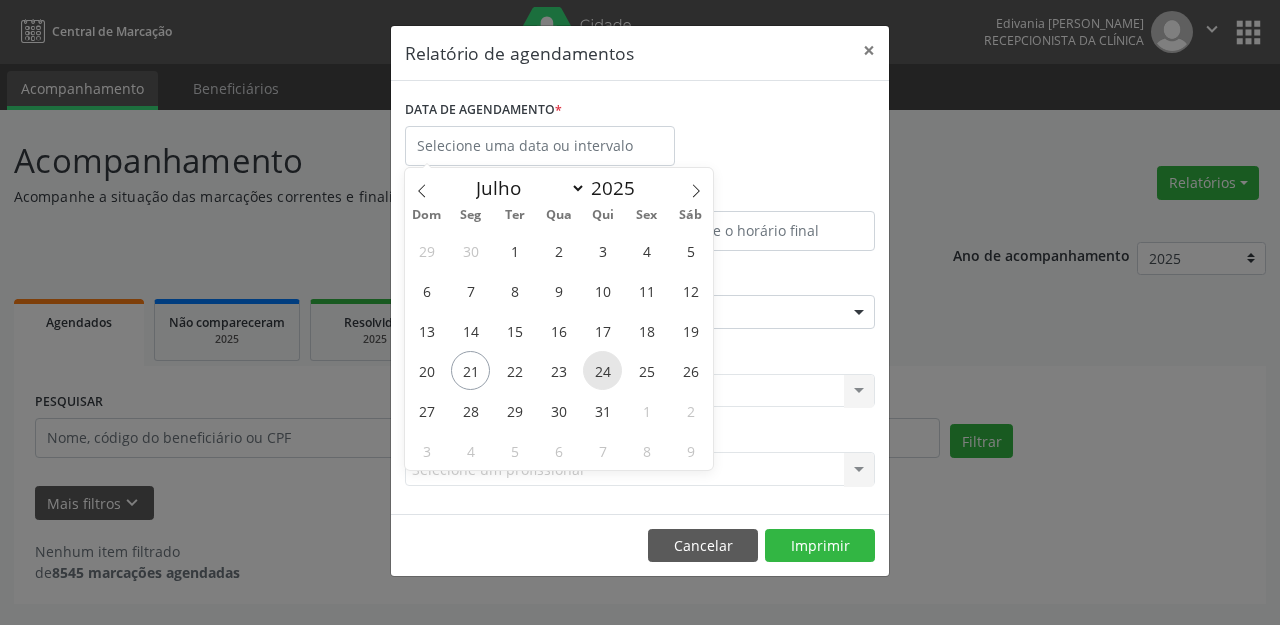 click on "24" at bounding box center (602, 370) 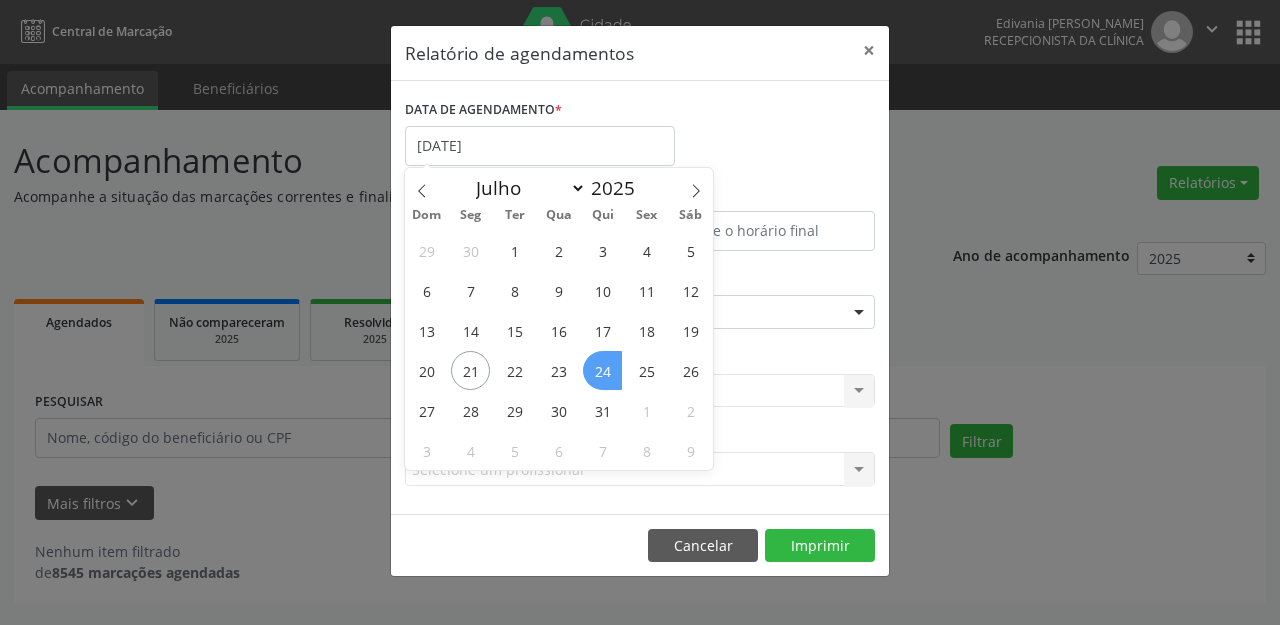 click on "24" at bounding box center [602, 370] 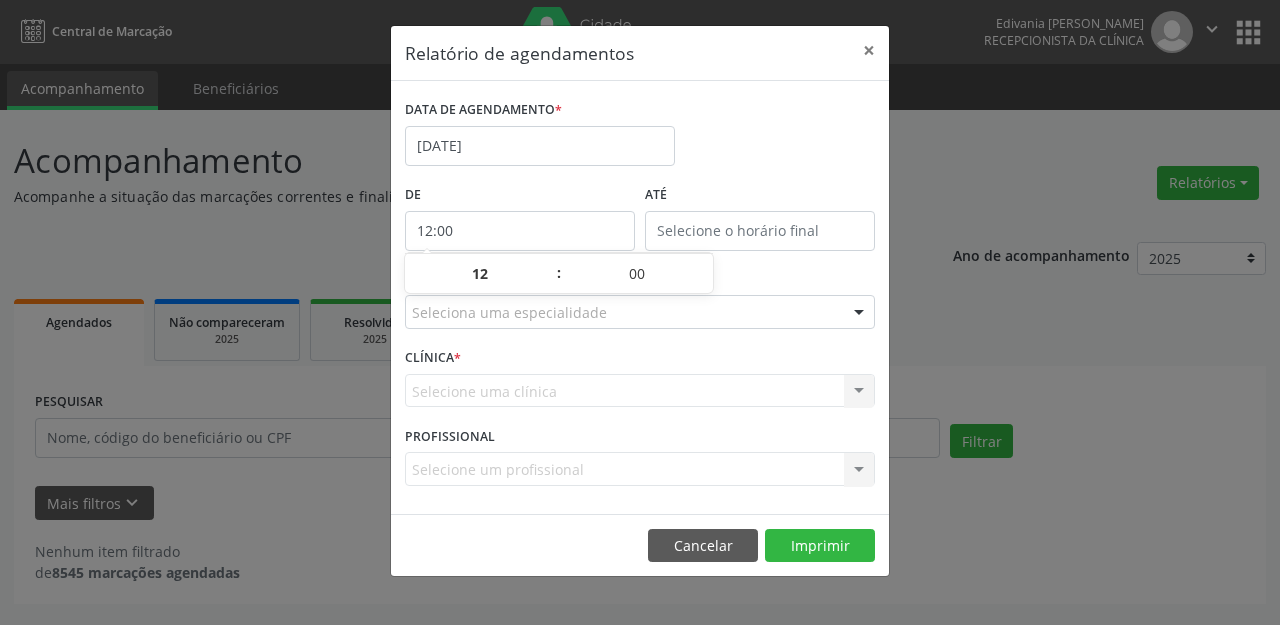 click on "12:00" at bounding box center [520, 231] 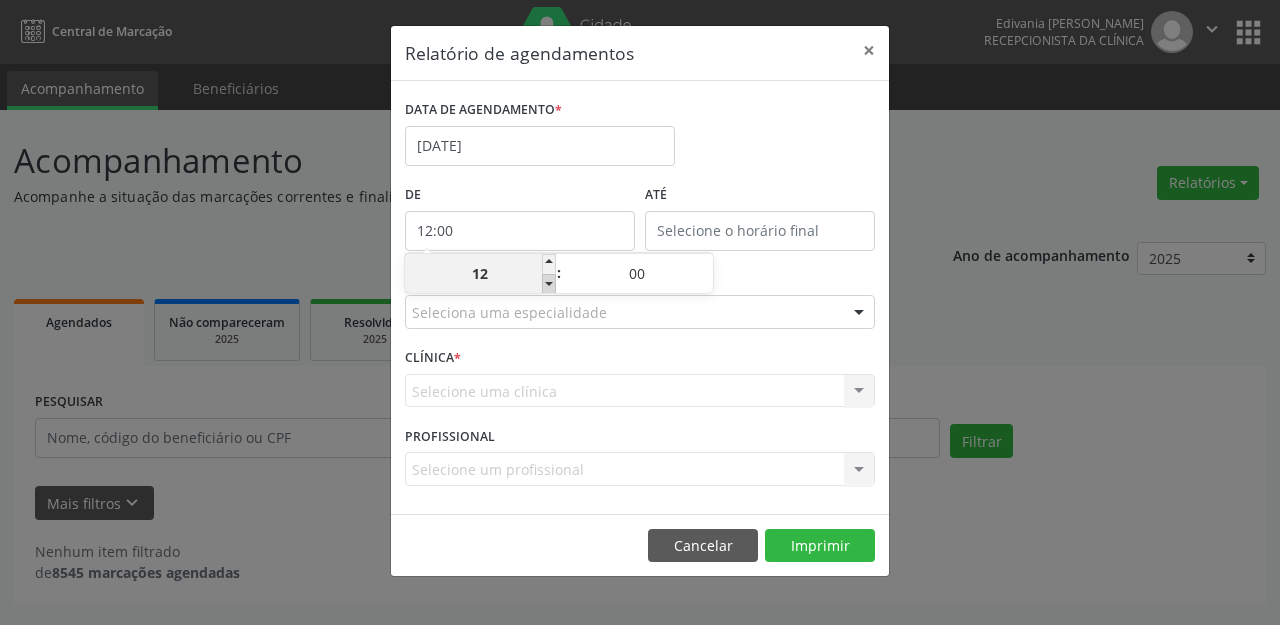 click at bounding box center (549, 284) 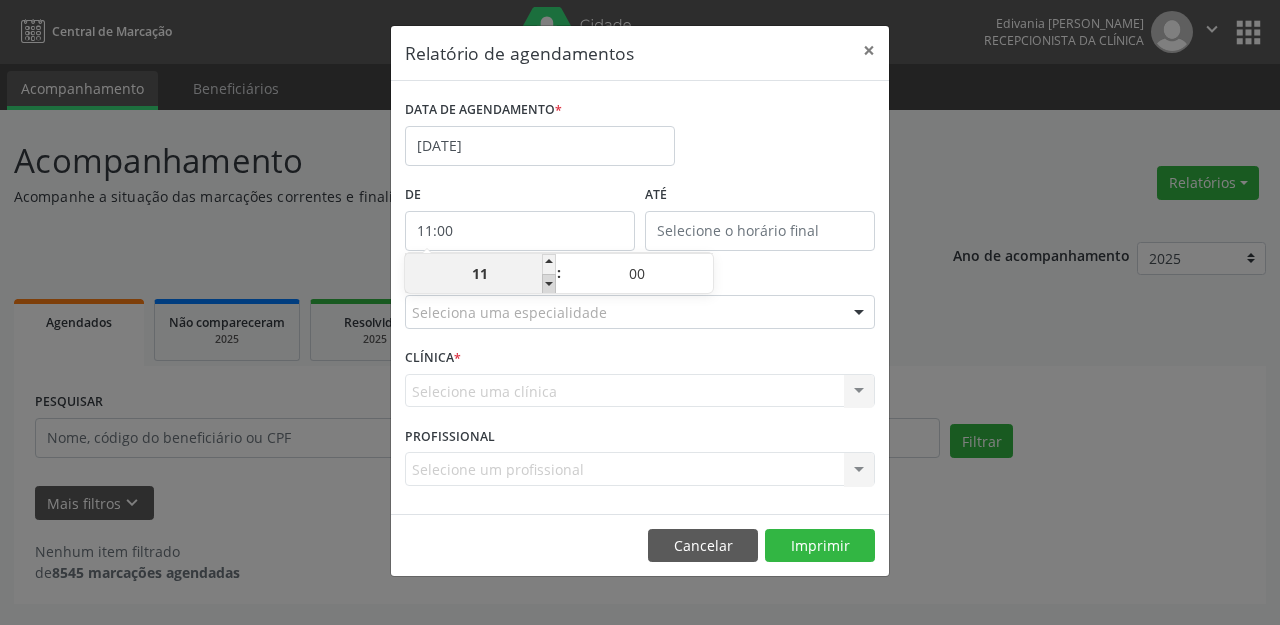 click at bounding box center (549, 284) 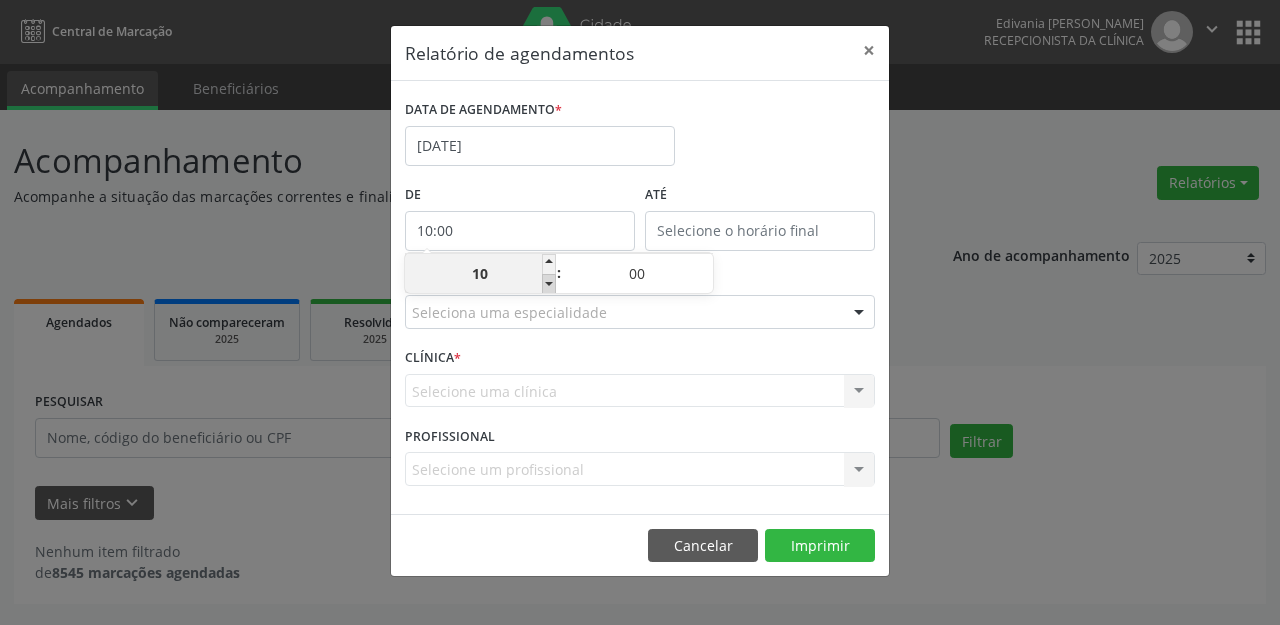 click at bounding box center [549, 284] 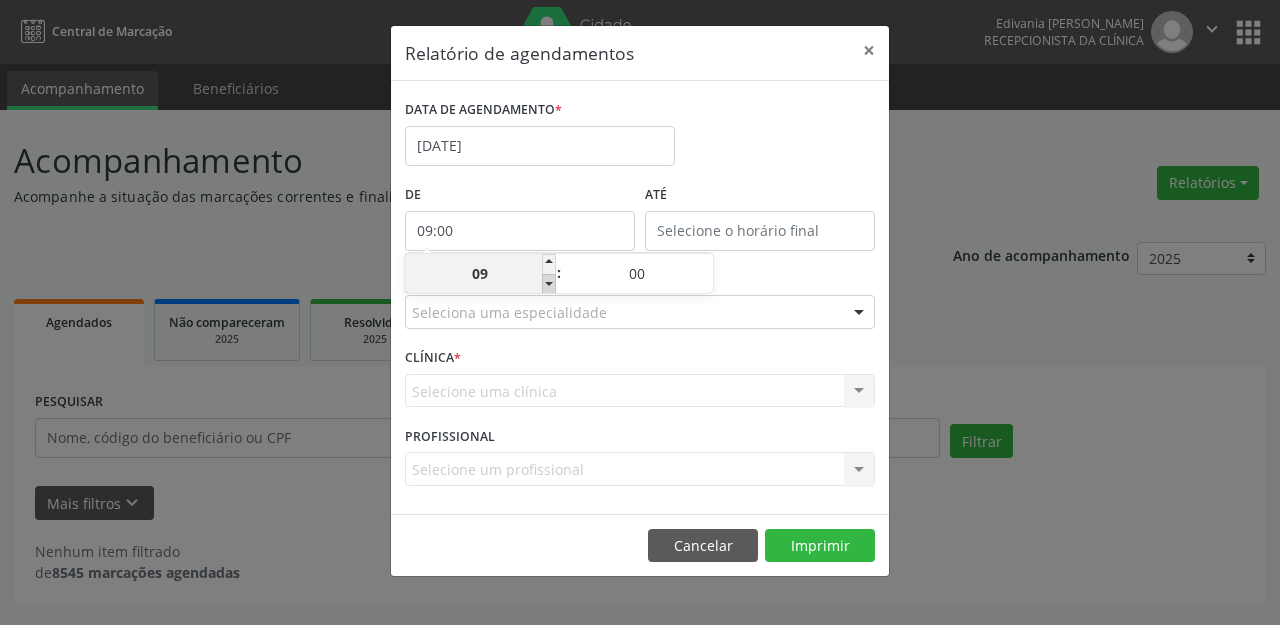 click at bounding box center [549, 284] 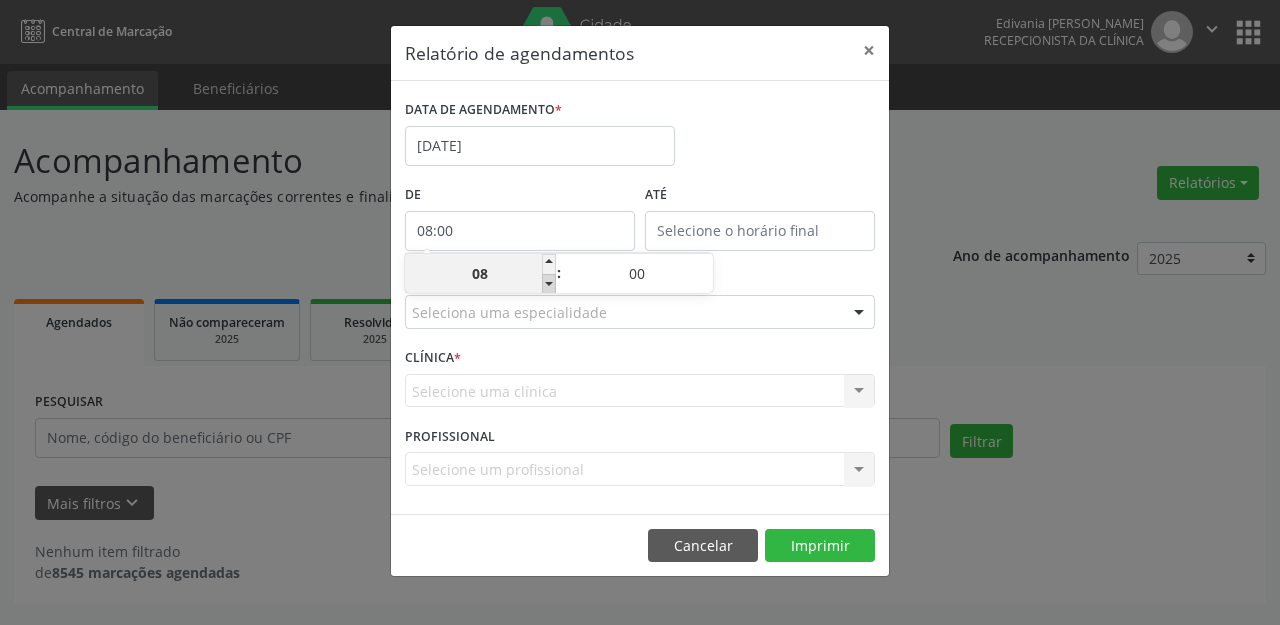 click at bounding box center (549, 284) 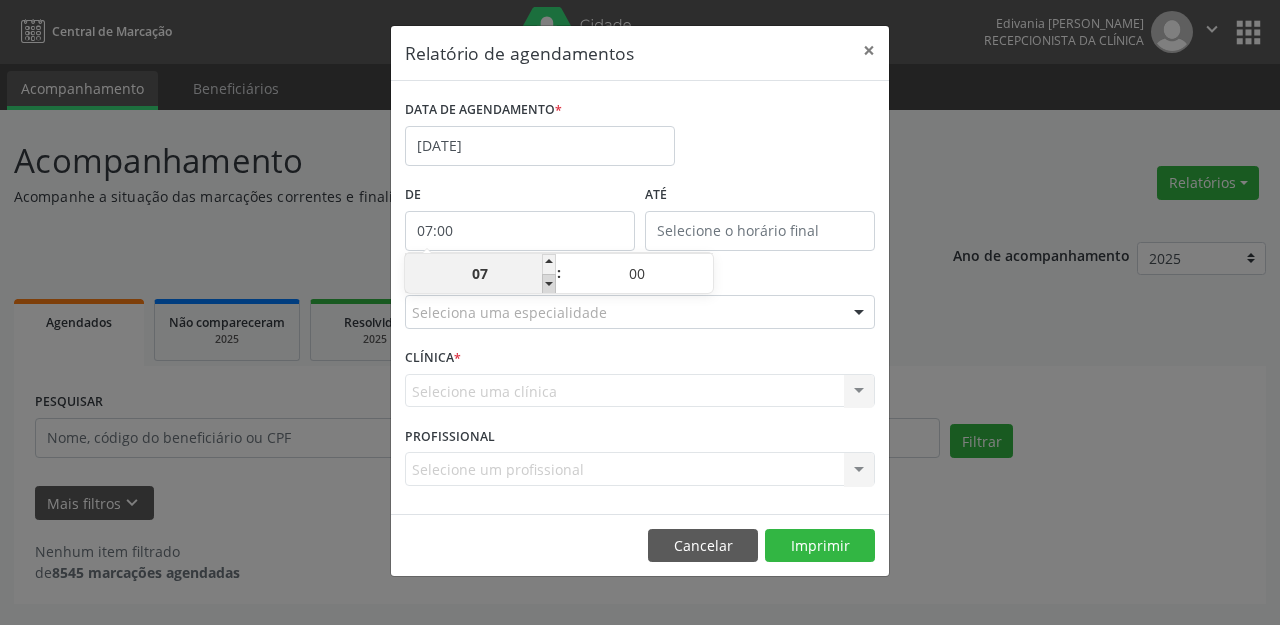 click at bounding box center (549, 284) 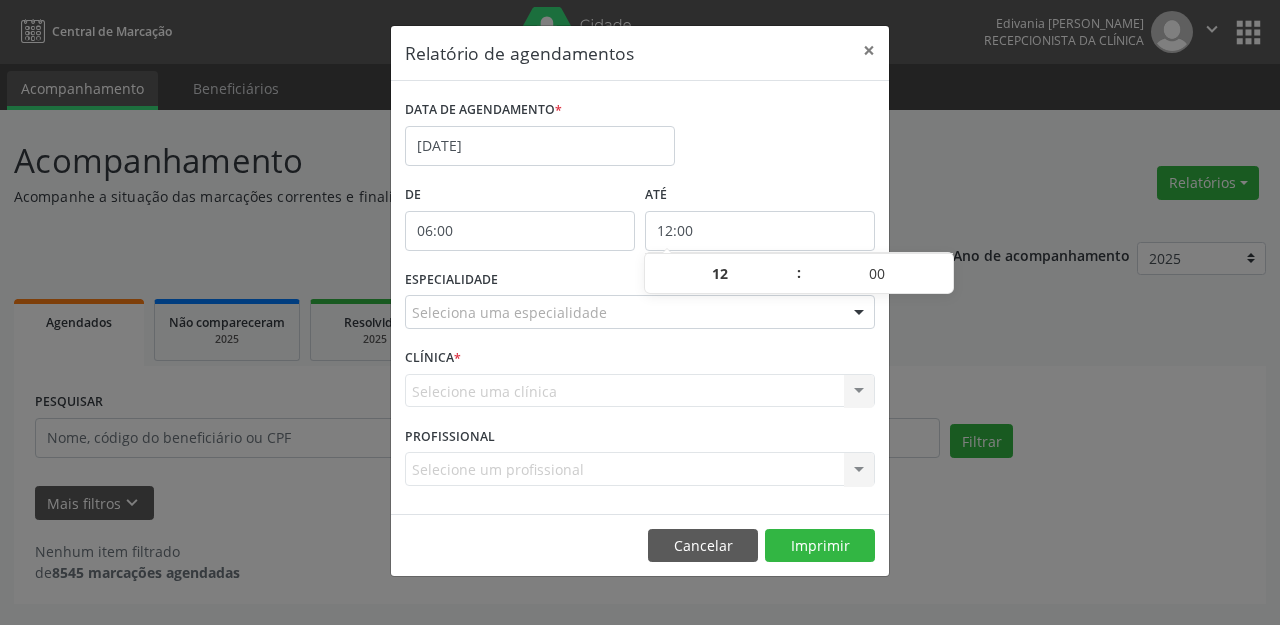 click on "12:00" at bounding box center (760, 231) 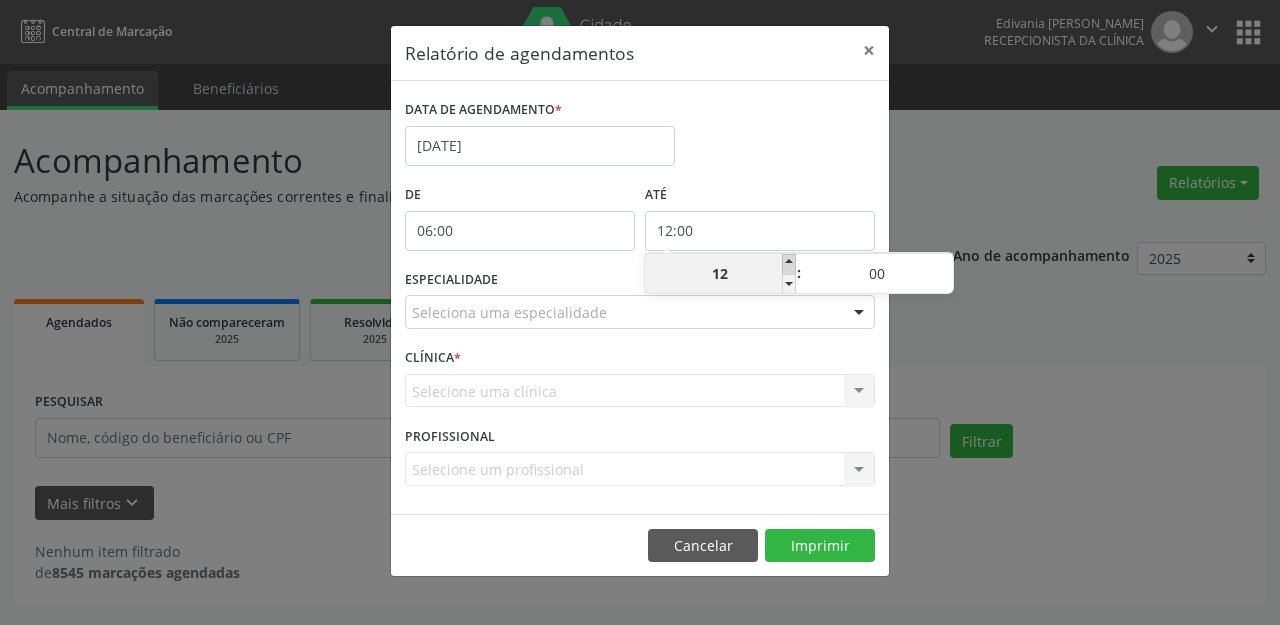 click at bounding box center (789, 264) 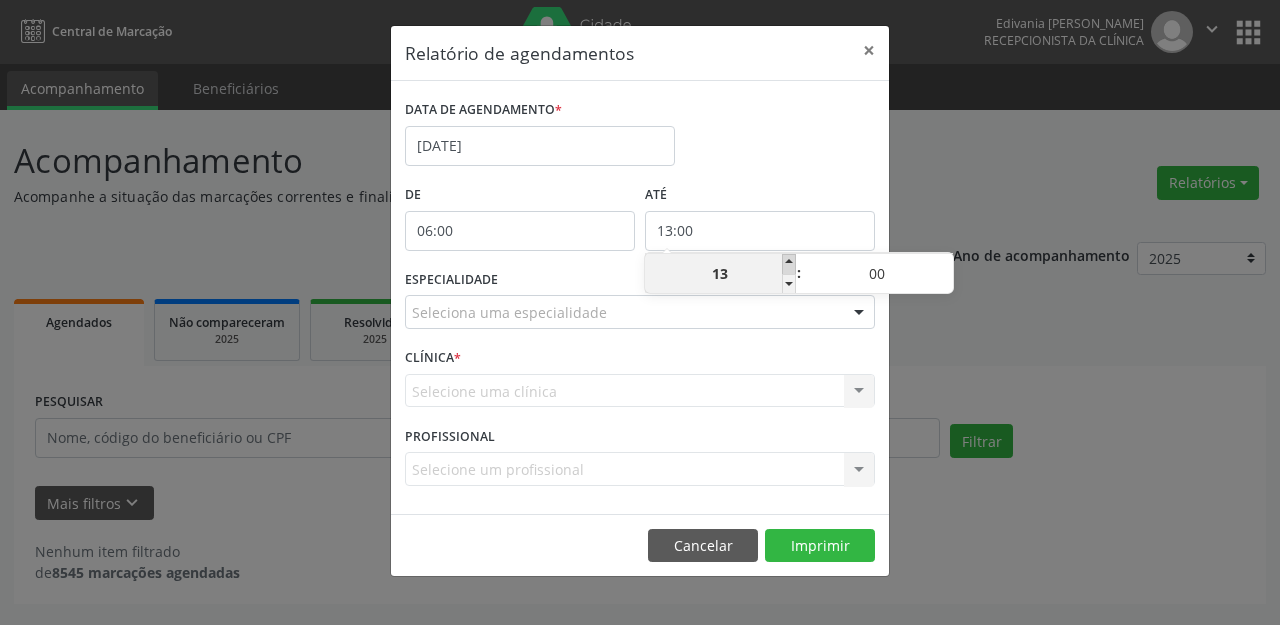click at bounding box center [789, 264] 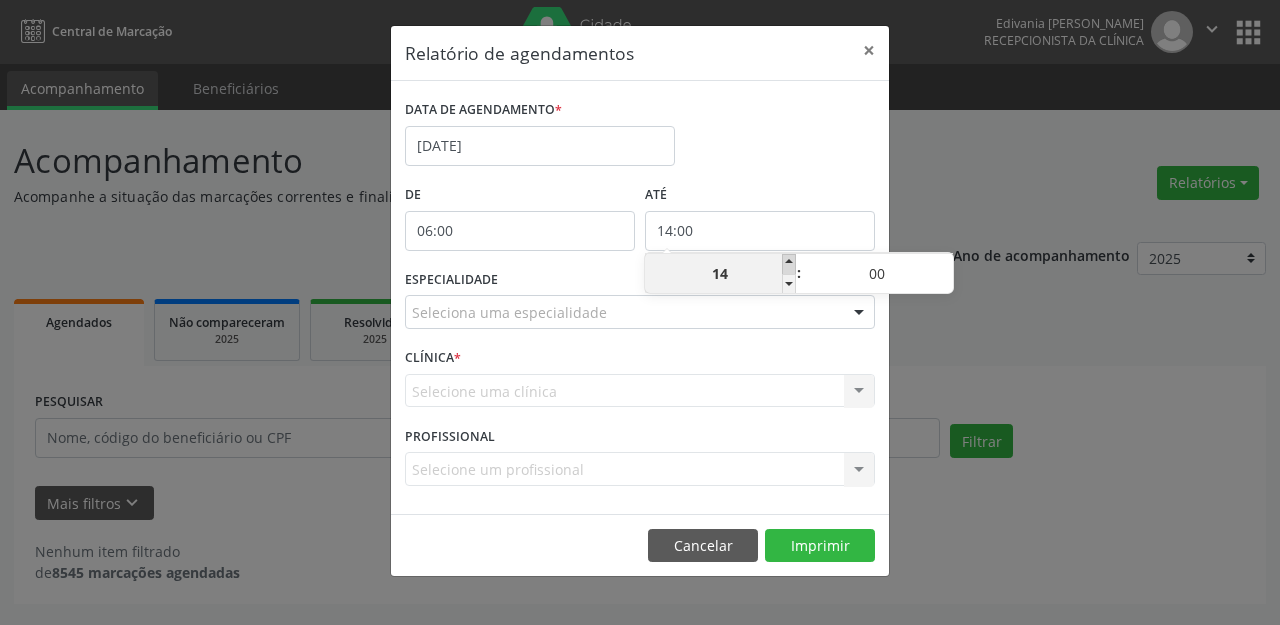 click at bounding box center (789, 264) 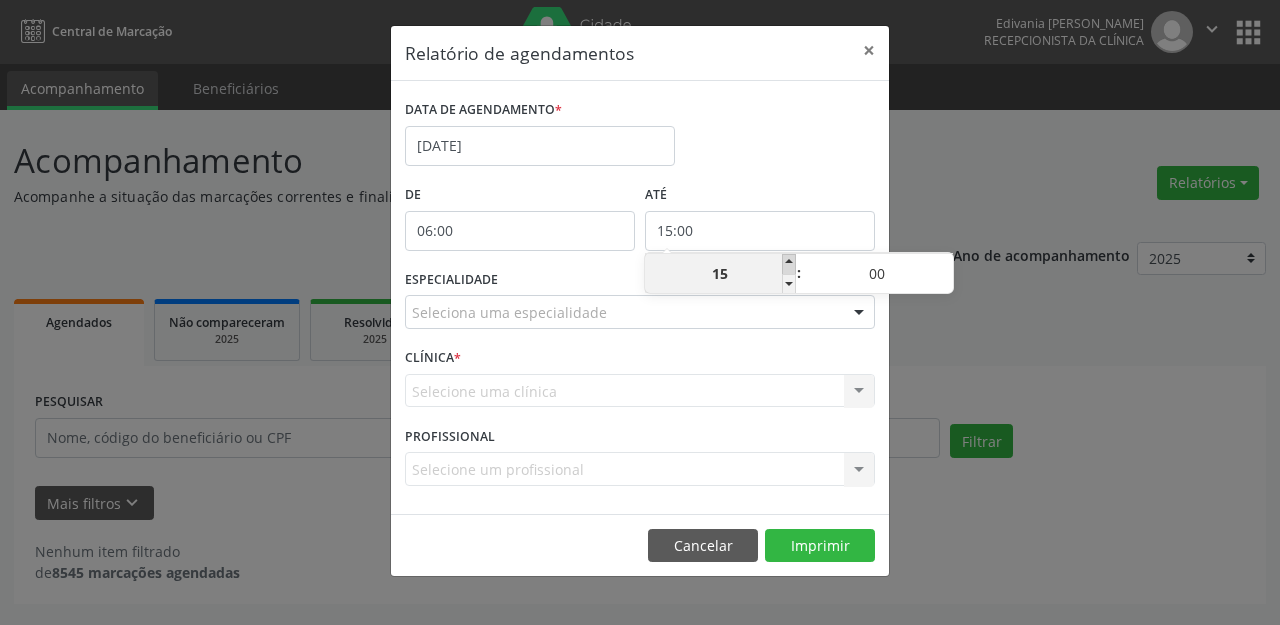 click at bounding box center [789, 264] 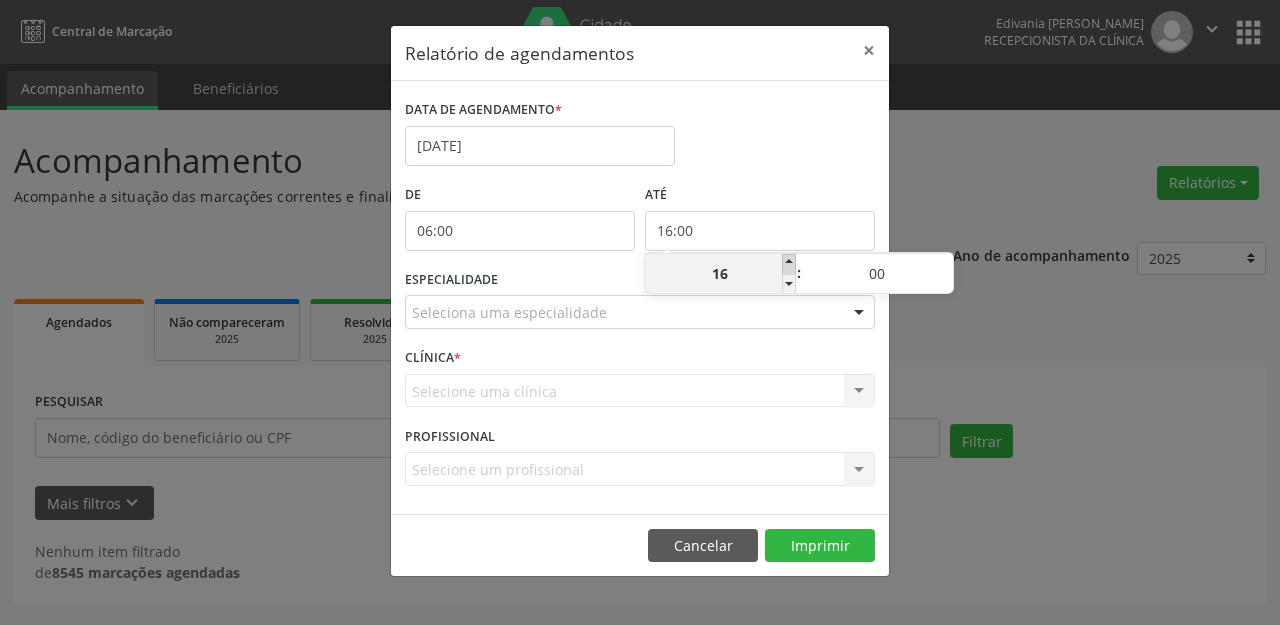 click at bounding box center [789, 264] 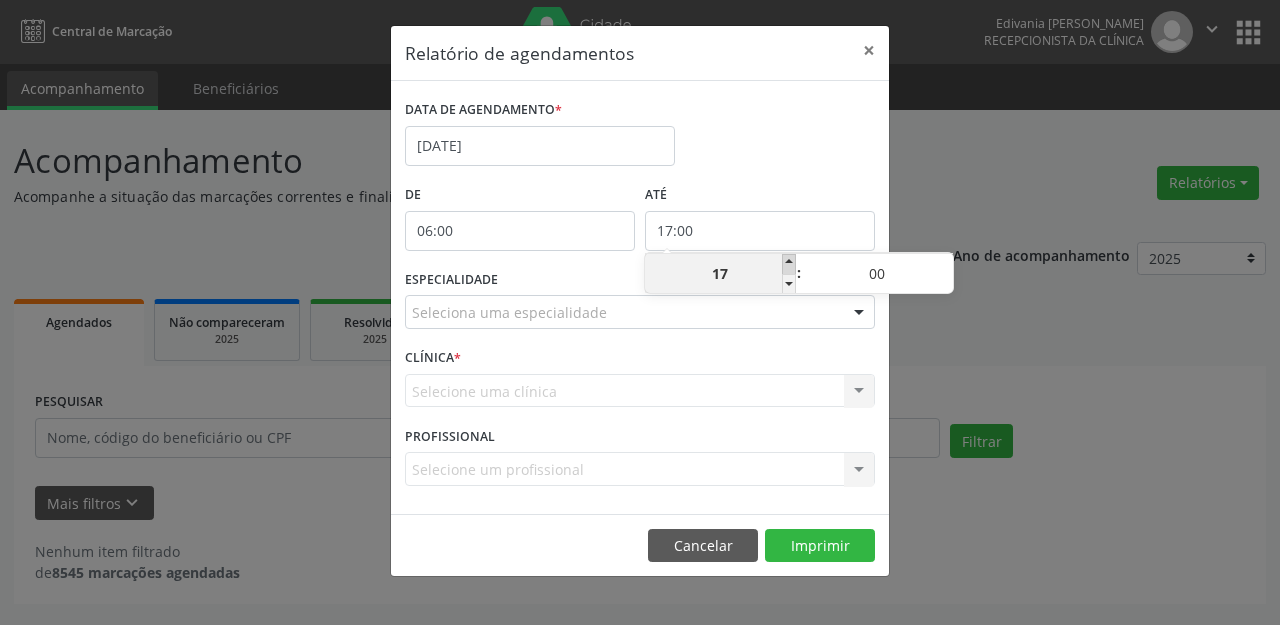 click at bounding box center (789, 264) 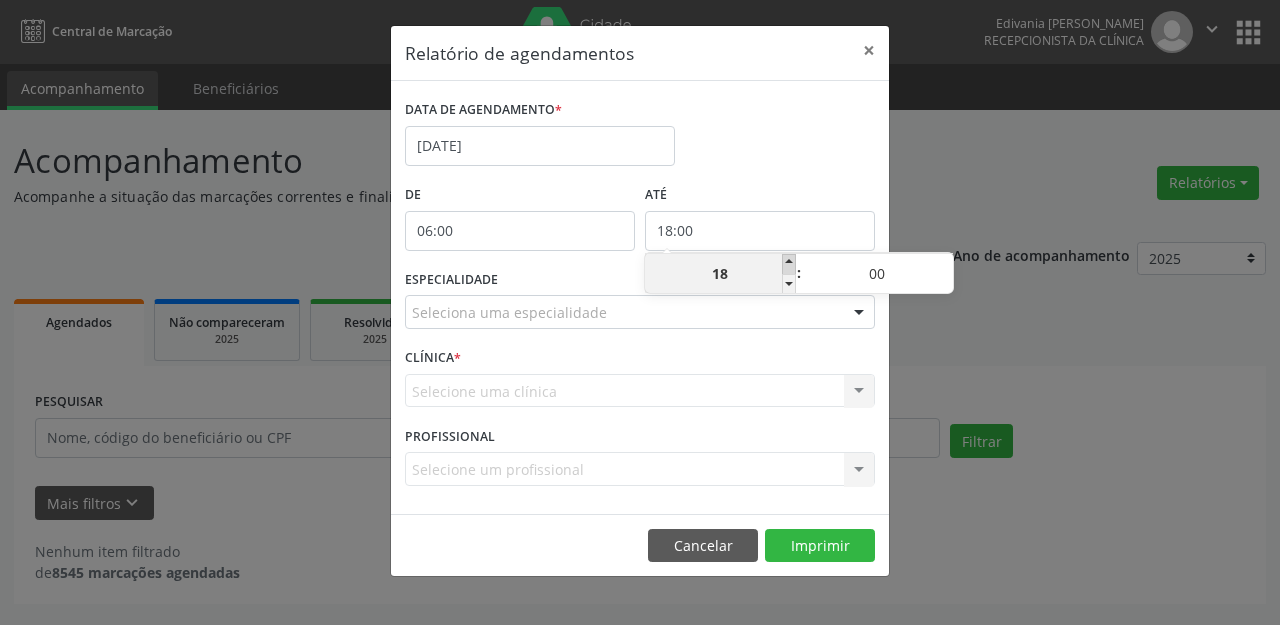 click at bounding box center [789, 264] 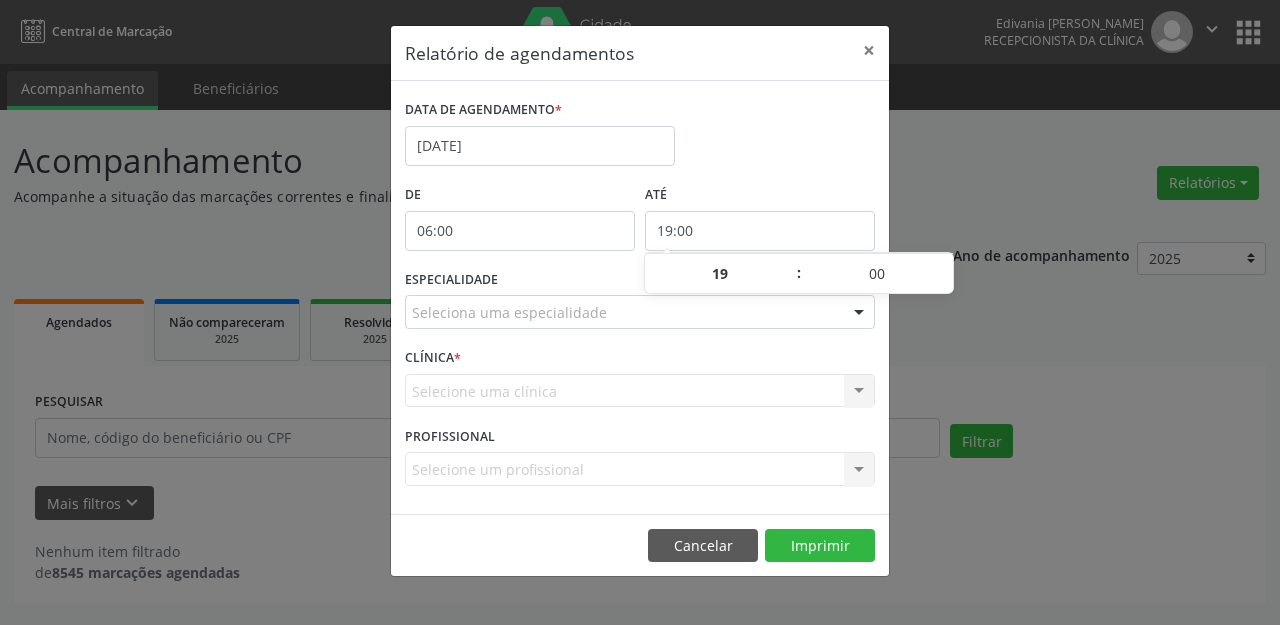 click on "Seleciona uma especialidade" at bounding box center [640, 312] 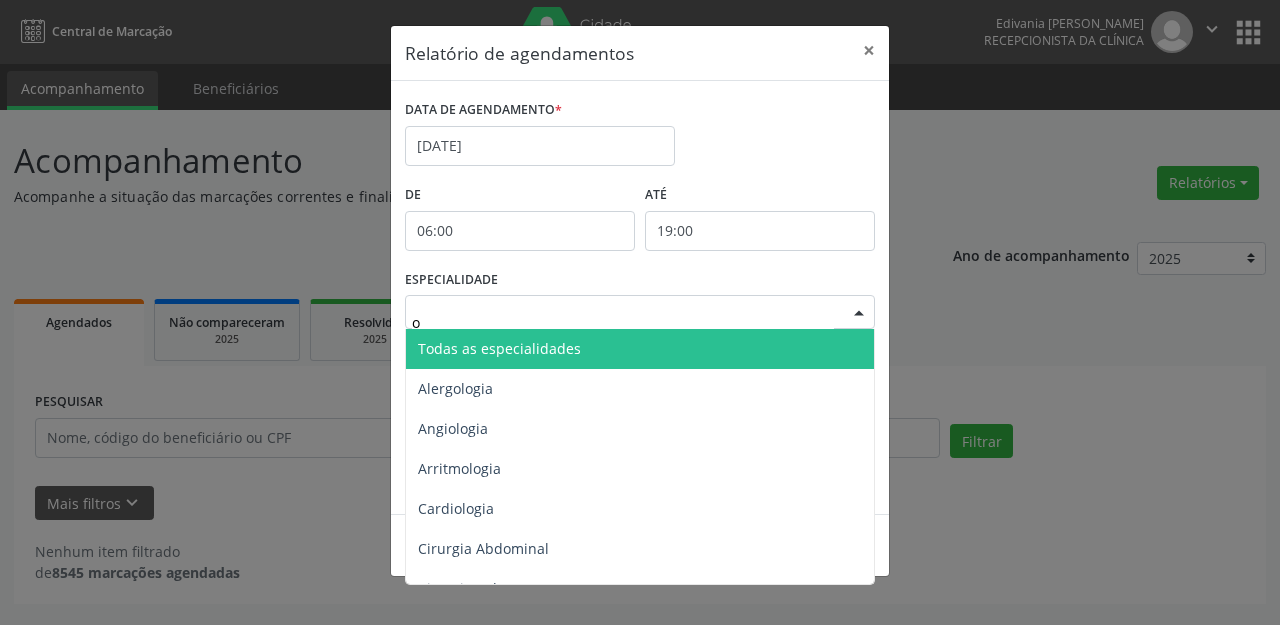 type on "of" 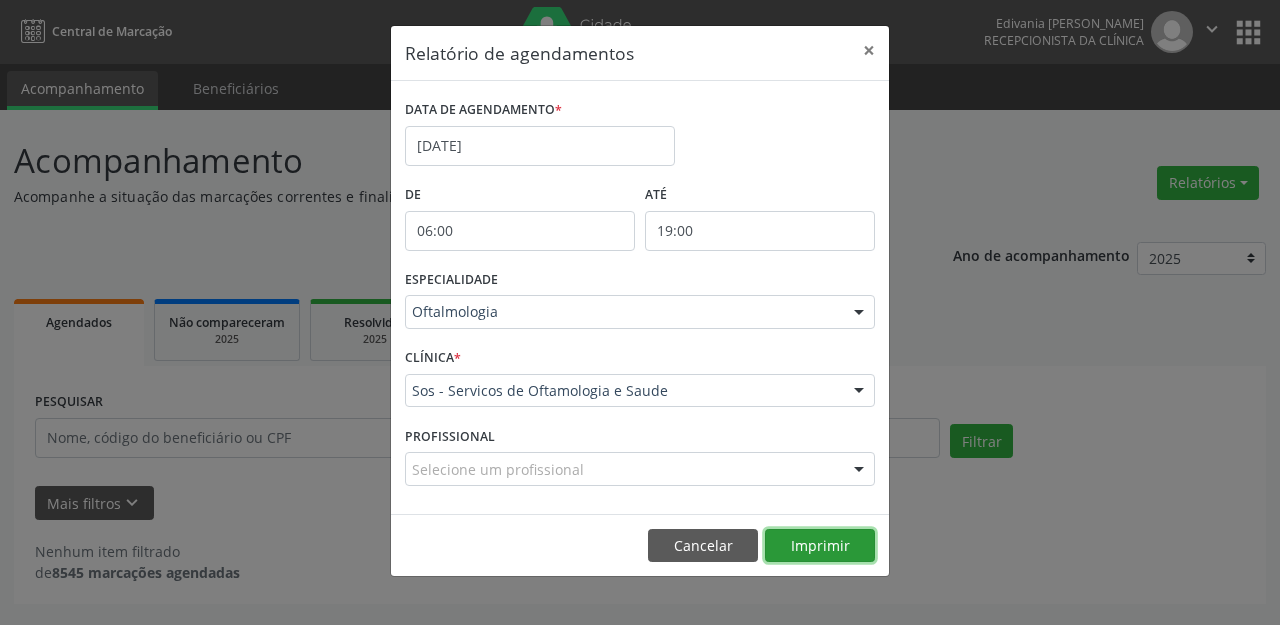 click on "Imprimir" at bounding box center [820, 546] 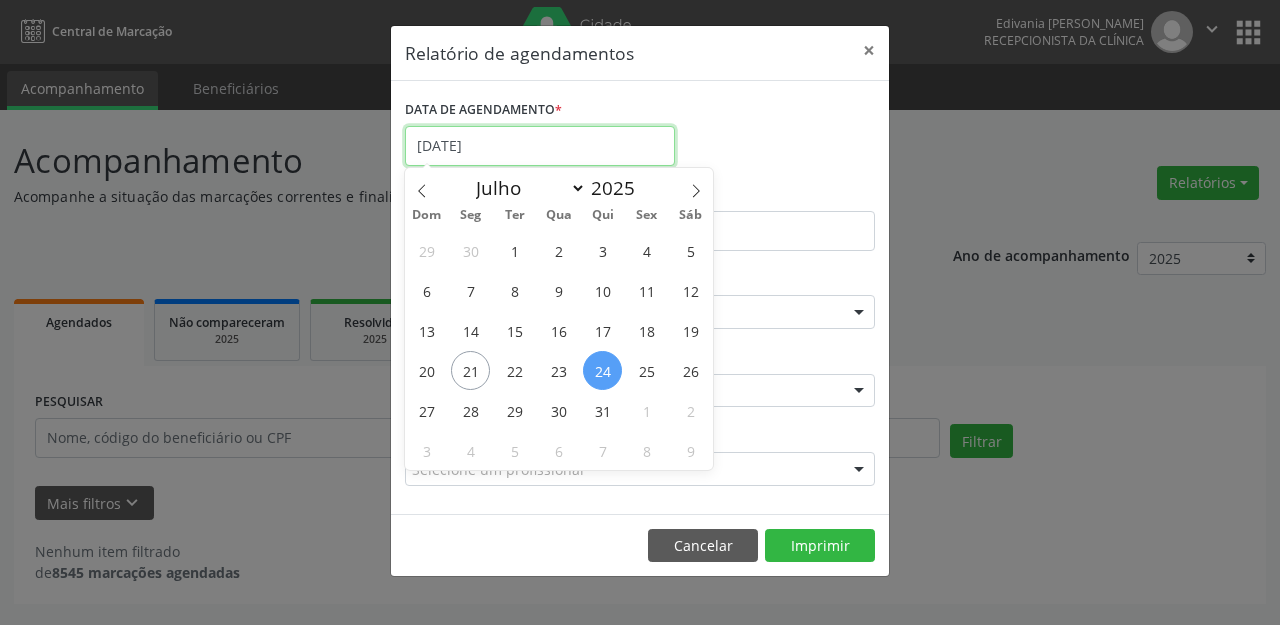 click on "[DATE]" at bounding box center (540, 146) 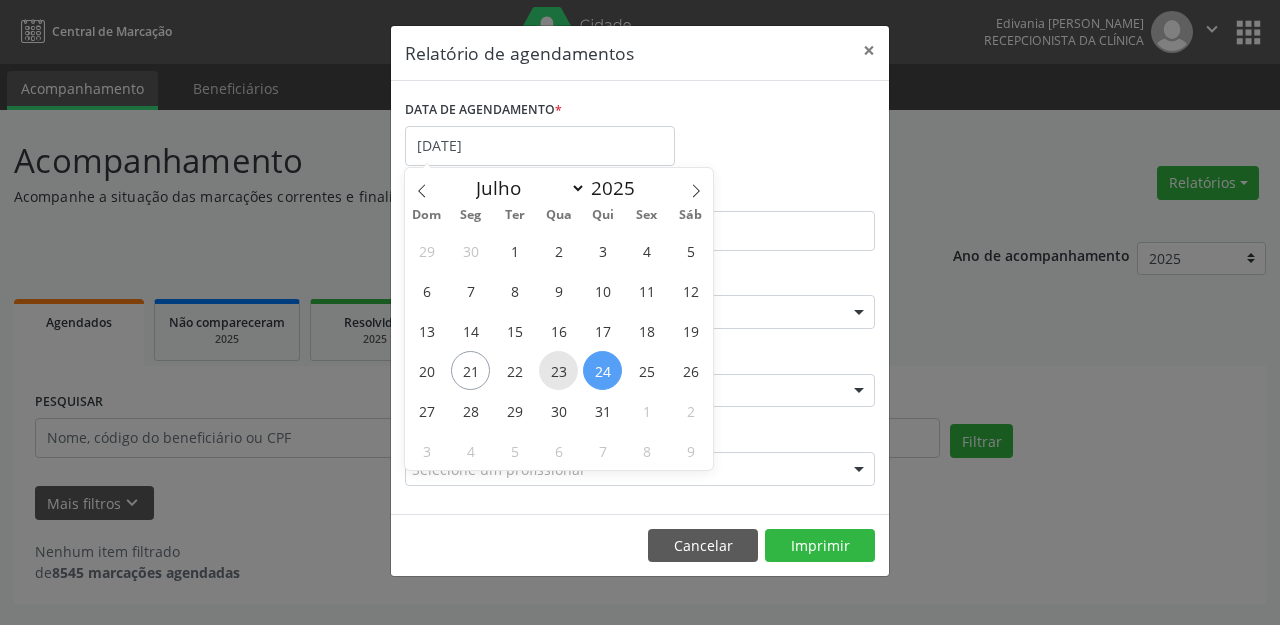 click on "23" at bounding box center [558, 370] 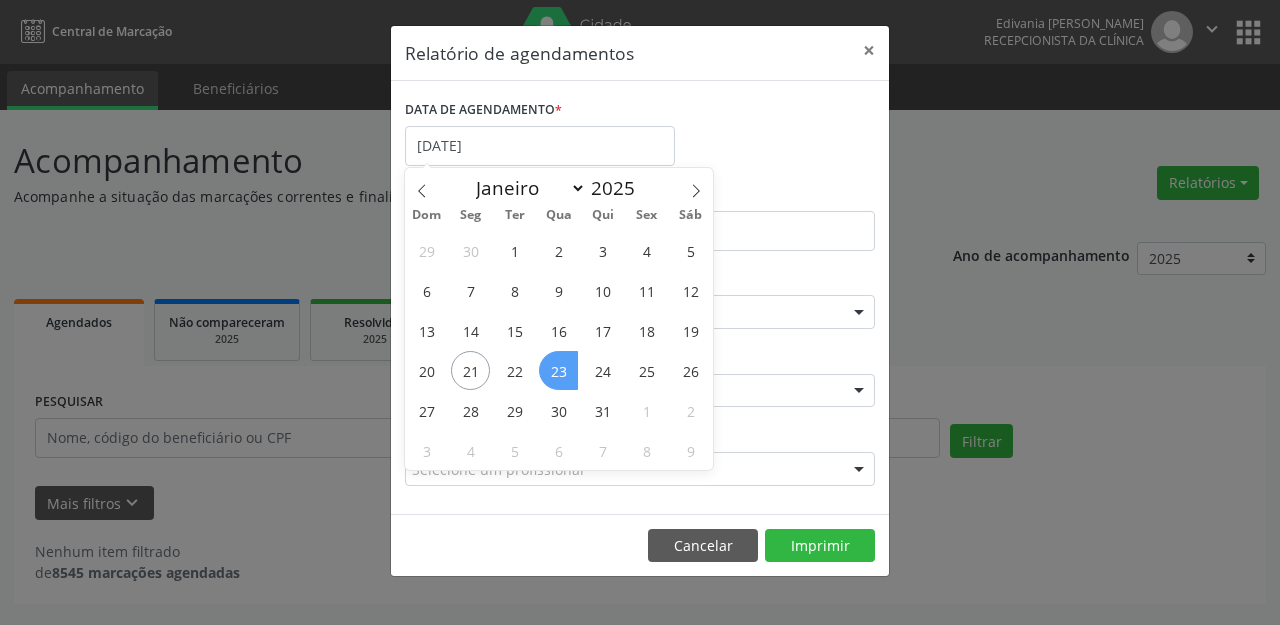 click on "23" at bounding box center (558, 370) 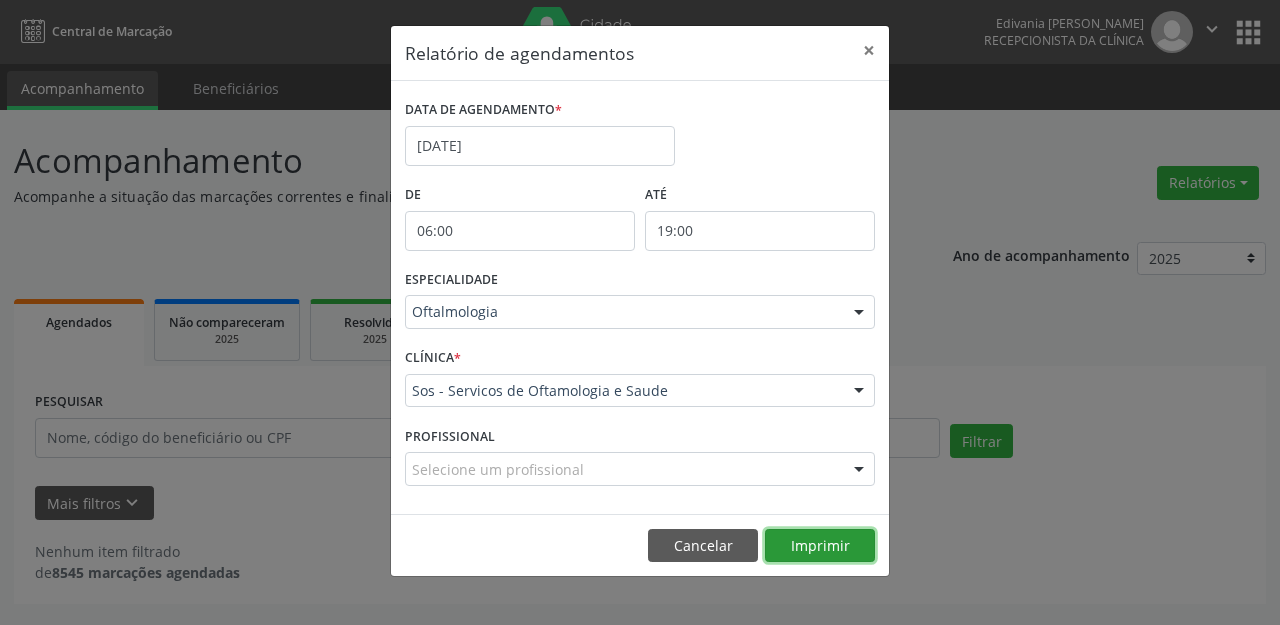 click on "Imprimir" at bounding box center [820, 546] 